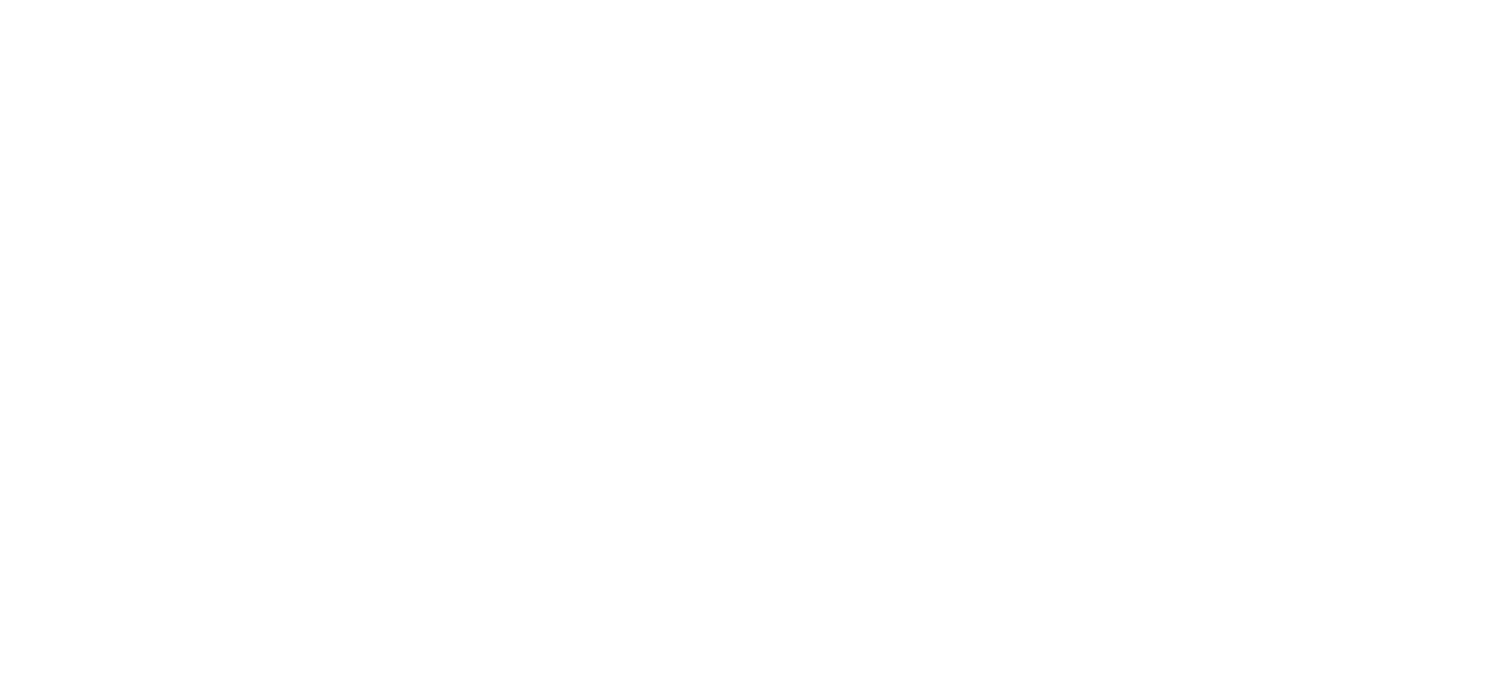 scroll, scrollTop: 0, scrollLeft: 0, axis: both 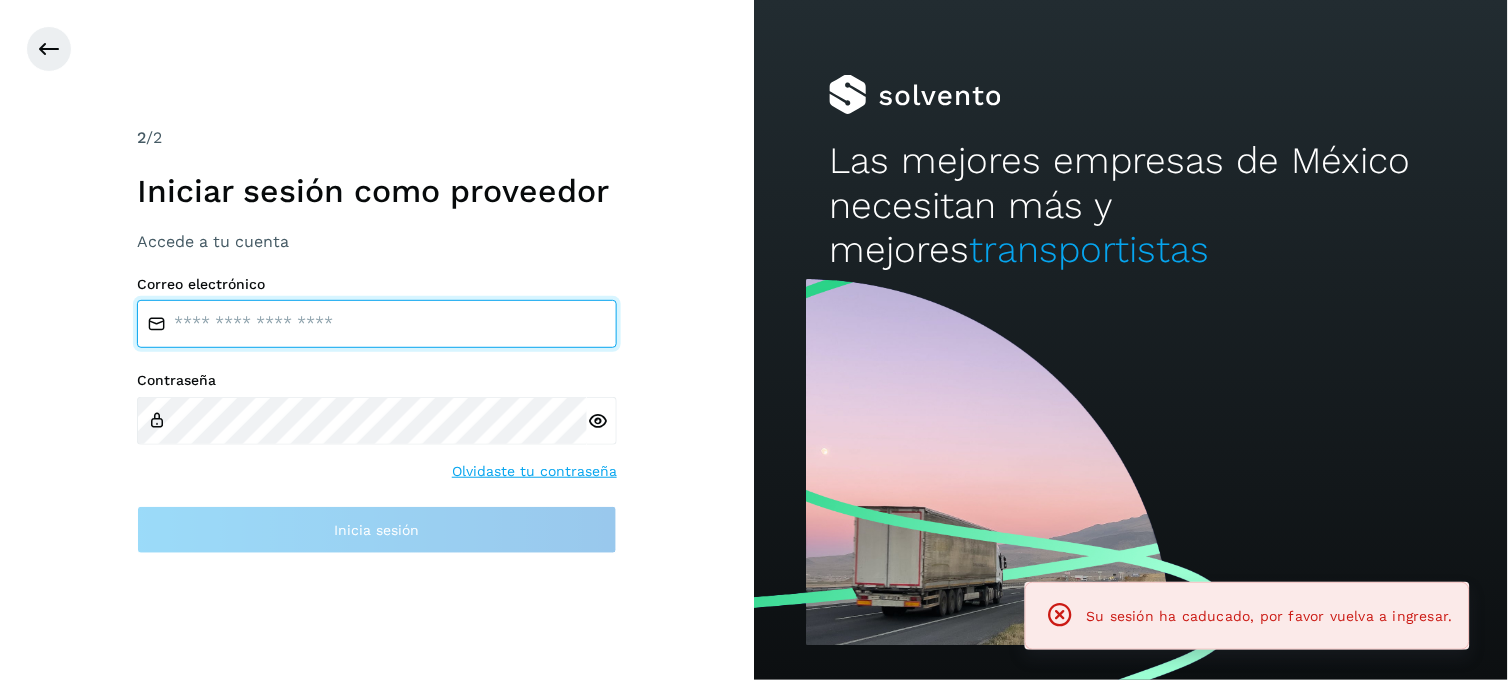 type on "**********" 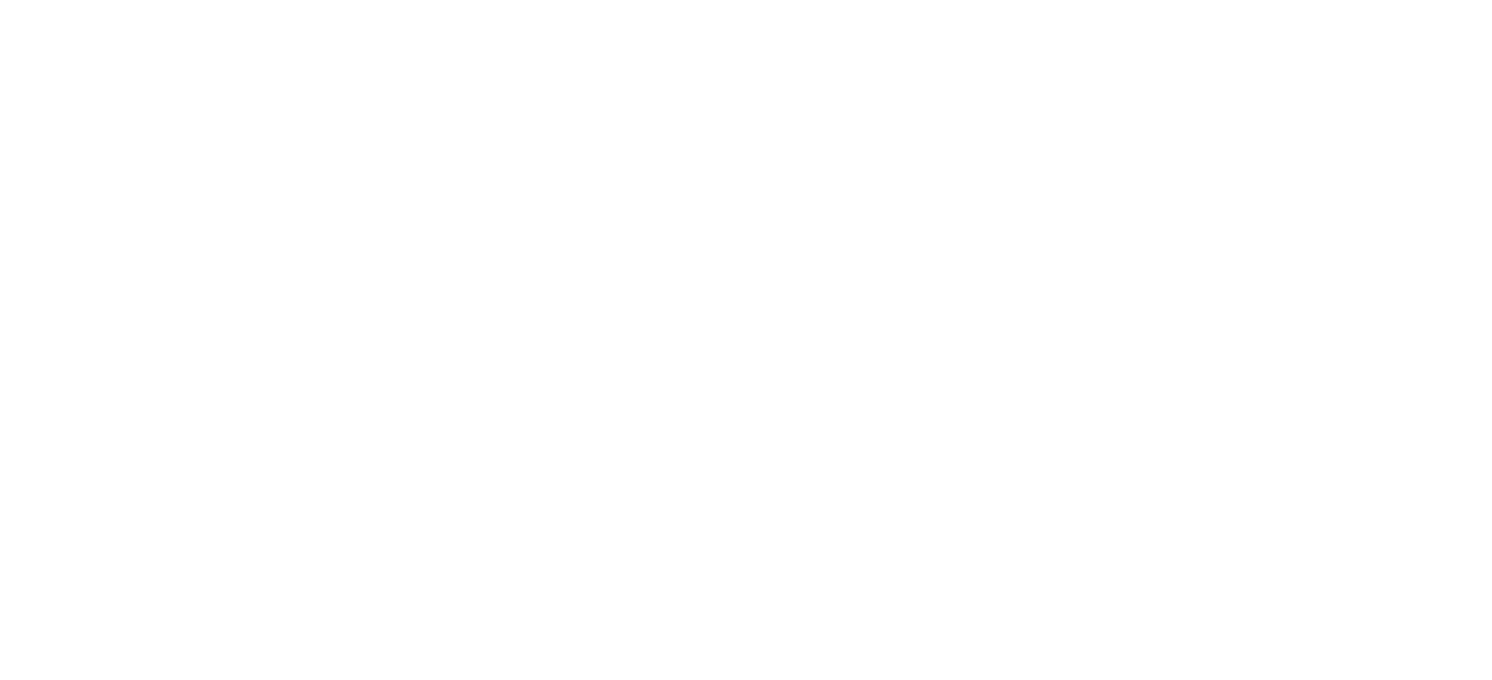 scroll, scrollTop: 0, scrollLeft: 0, axis: both 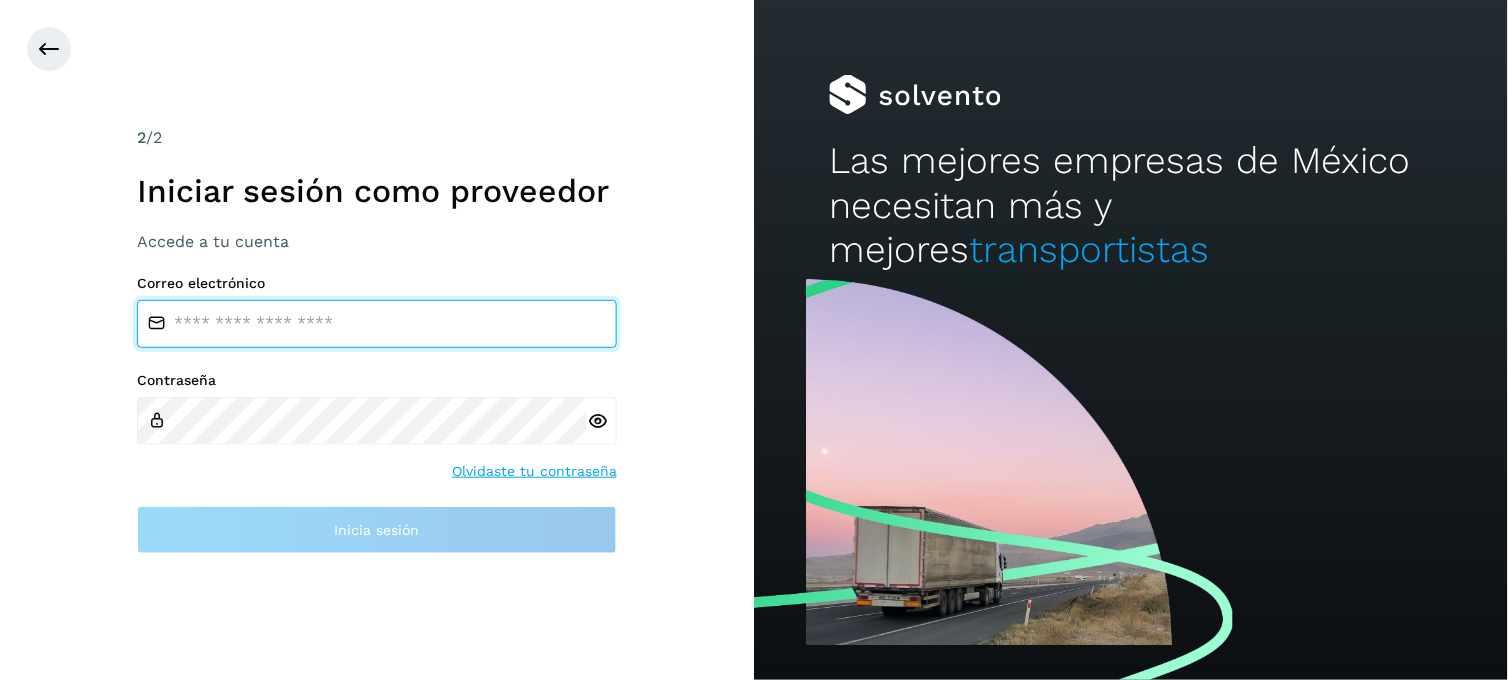 type on "**********" 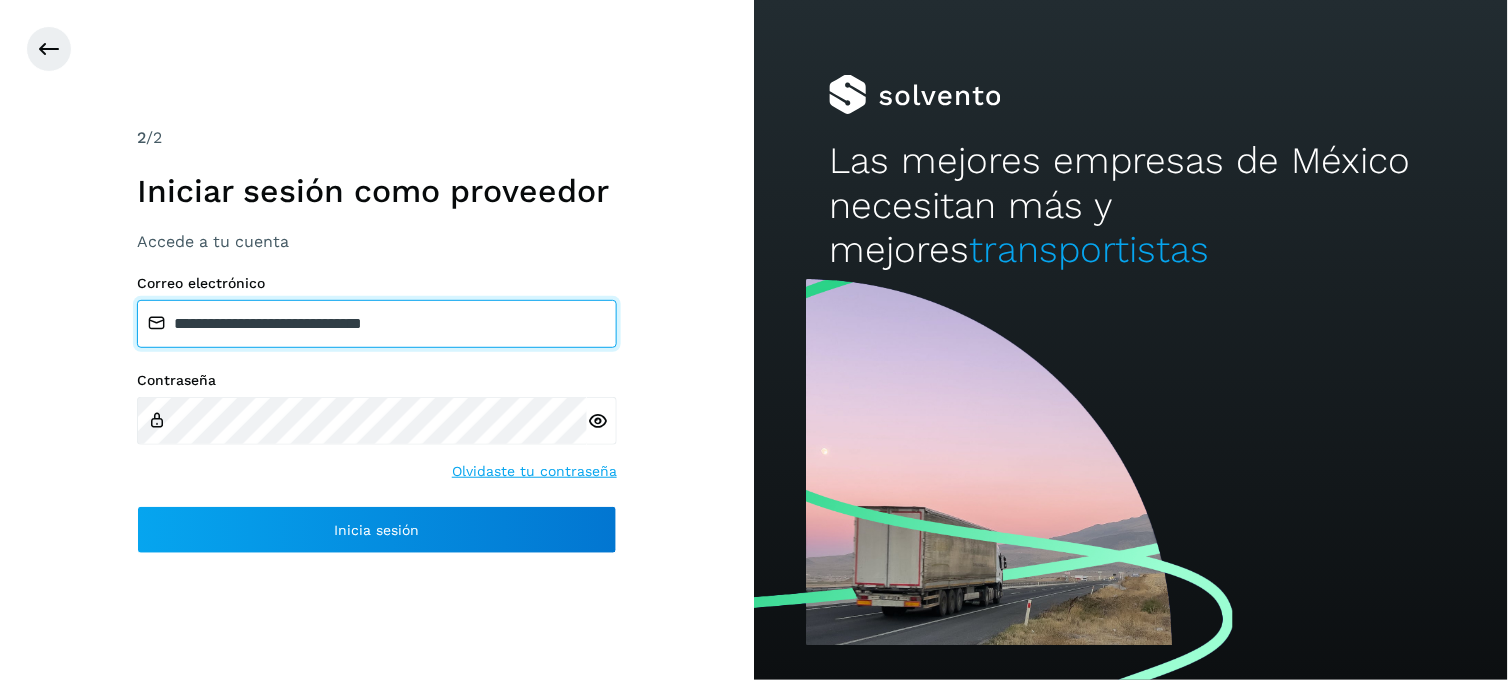 click on "**********" at bounding box center [377, 324] 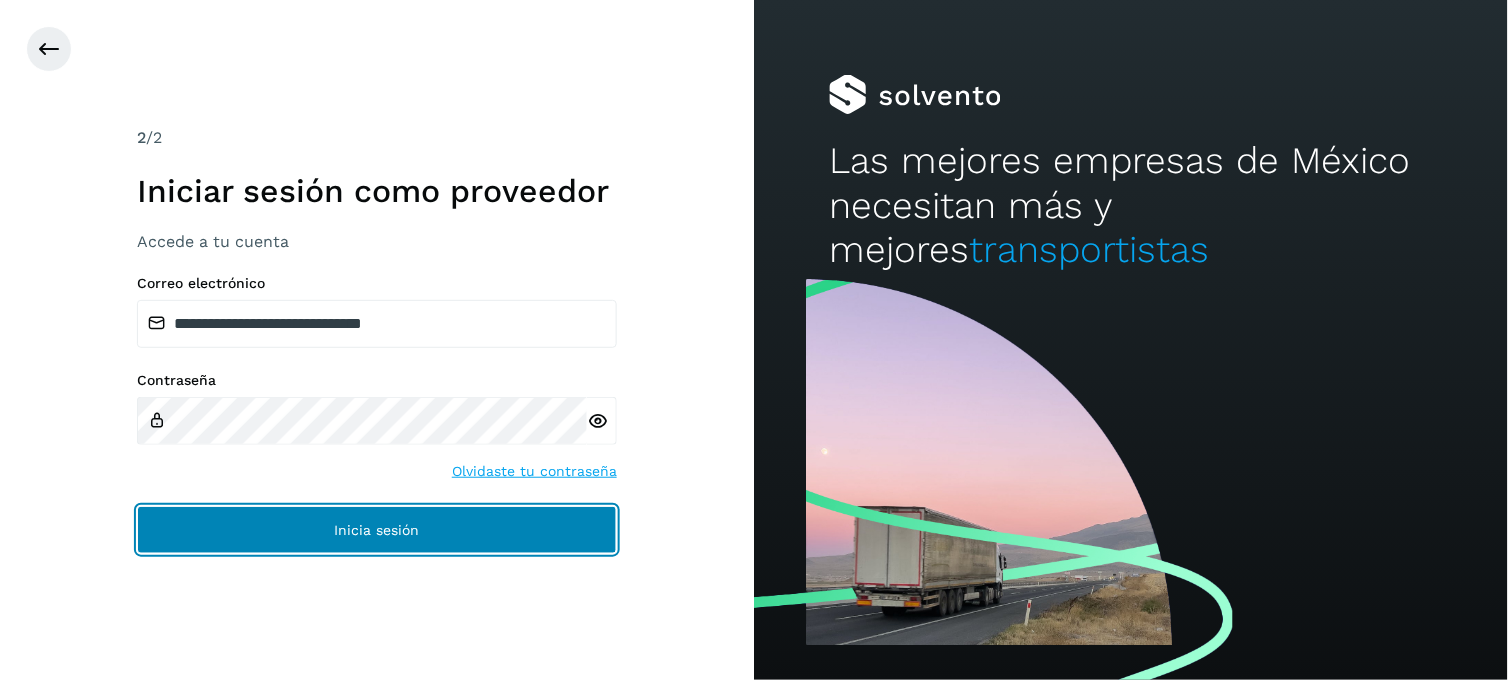 click on "Inicia sesión" at bounding box center (377, 530) 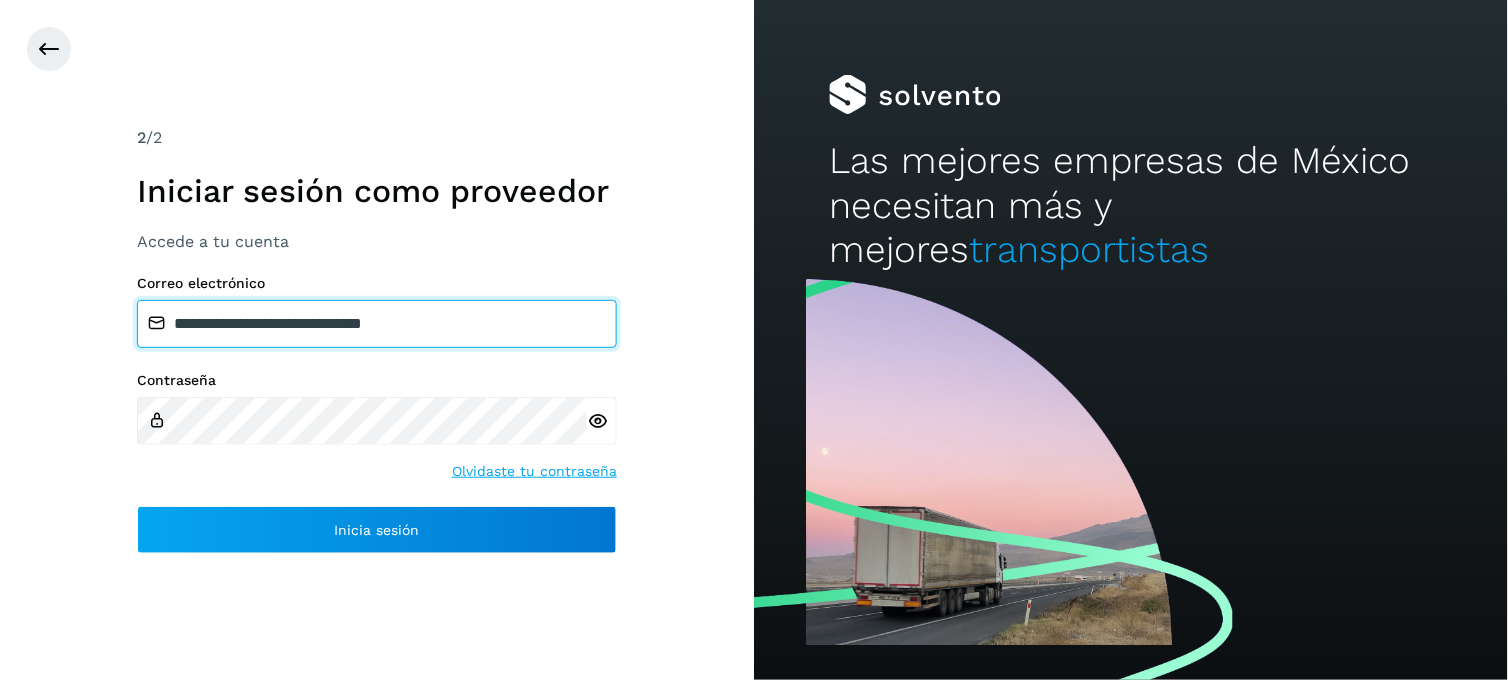 click on "**********" at bounding box center [377, 324] 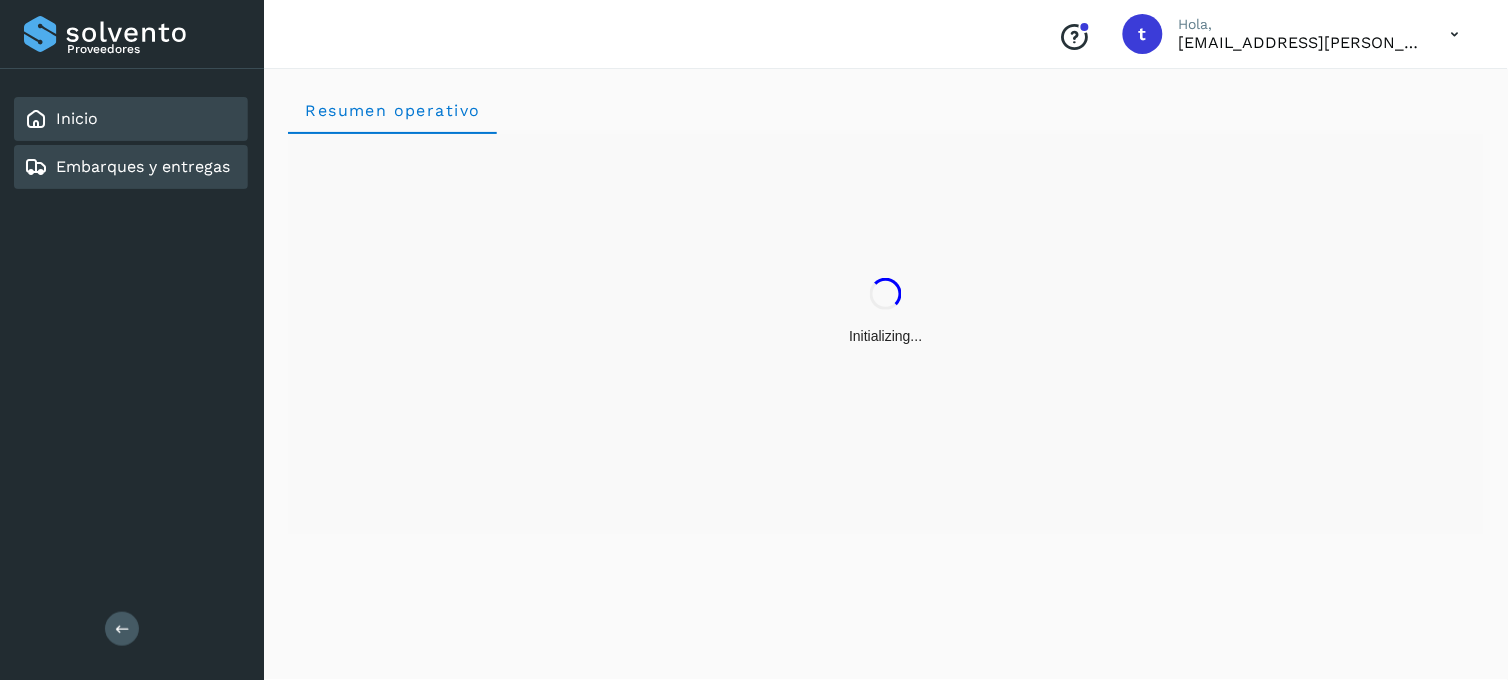 click on "Embarques y entregas" at bounding box center [143, 166] 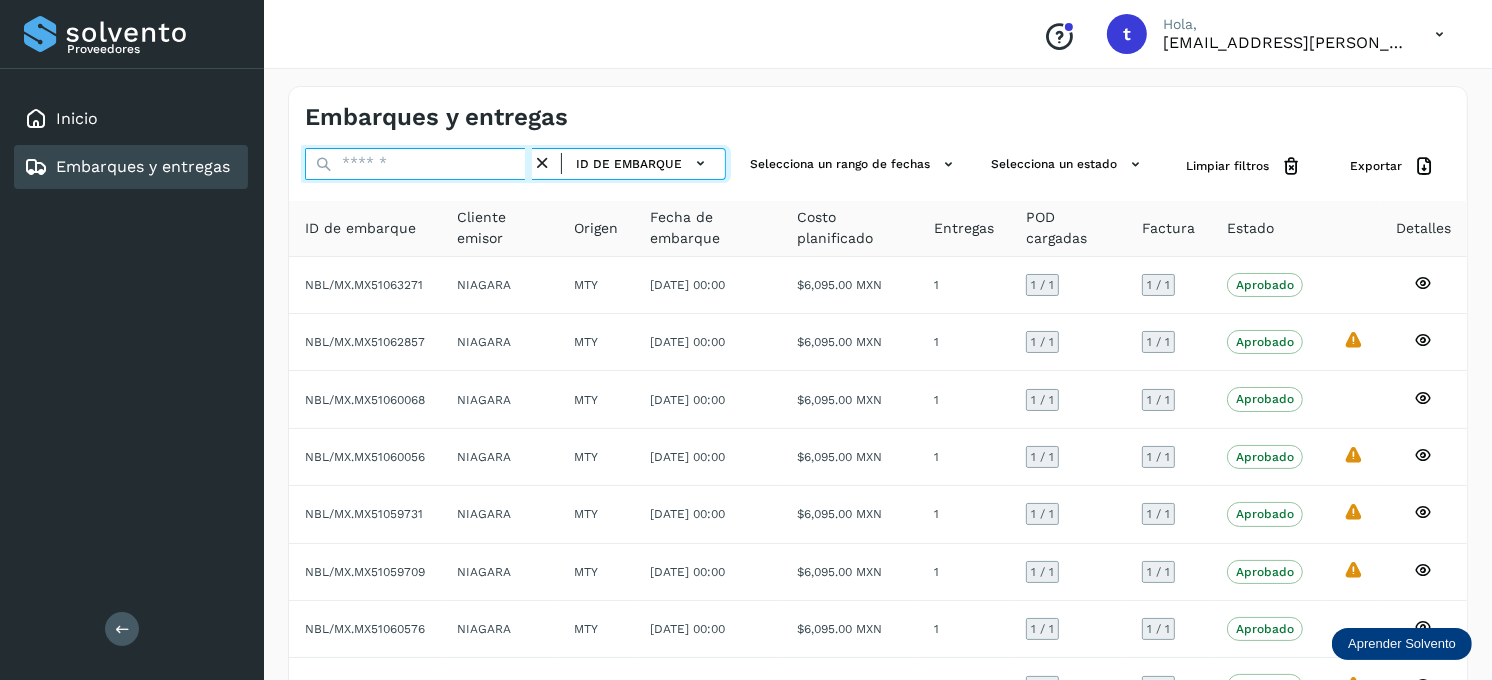 click at bounding box center (418, 164) 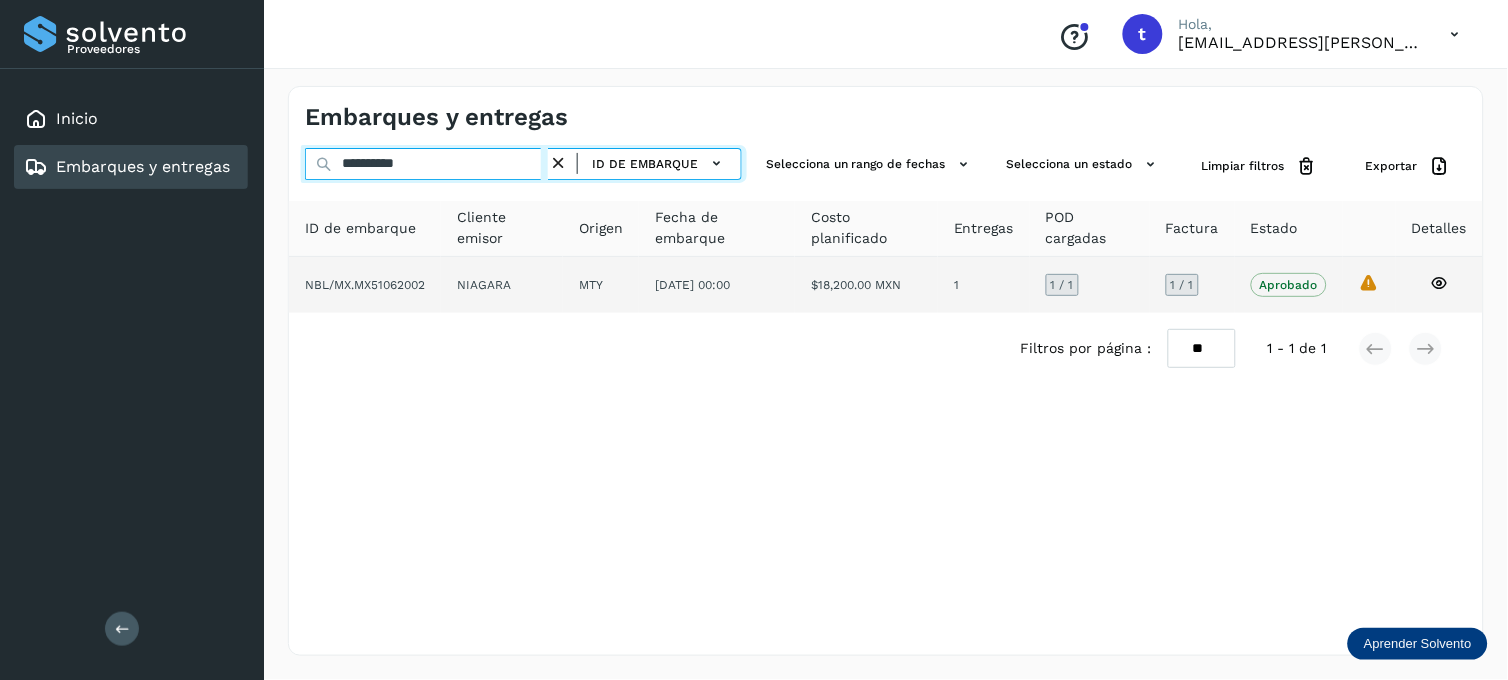 type on "**********" 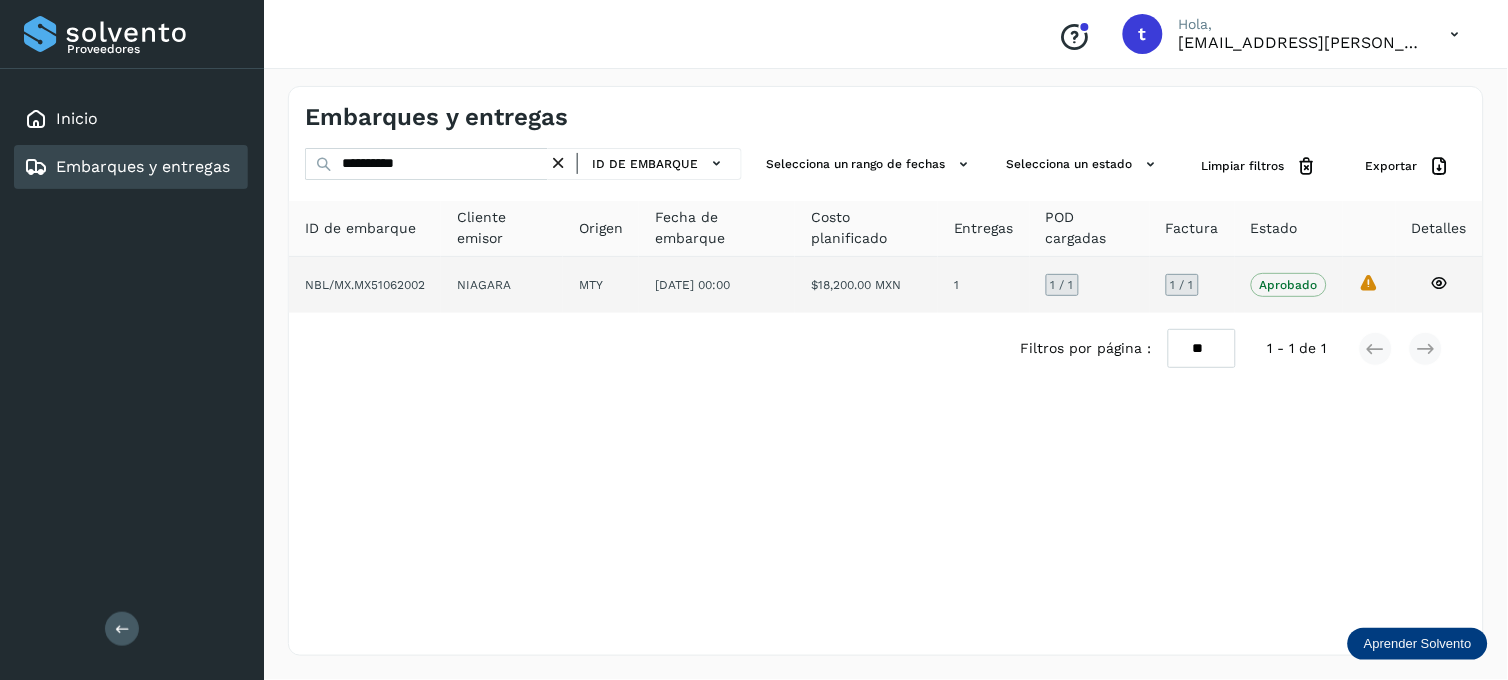 click on "La validación de Solvento para este embarque ha sido anulada debido al cambio de estado a “Aprobado con Excepción”" 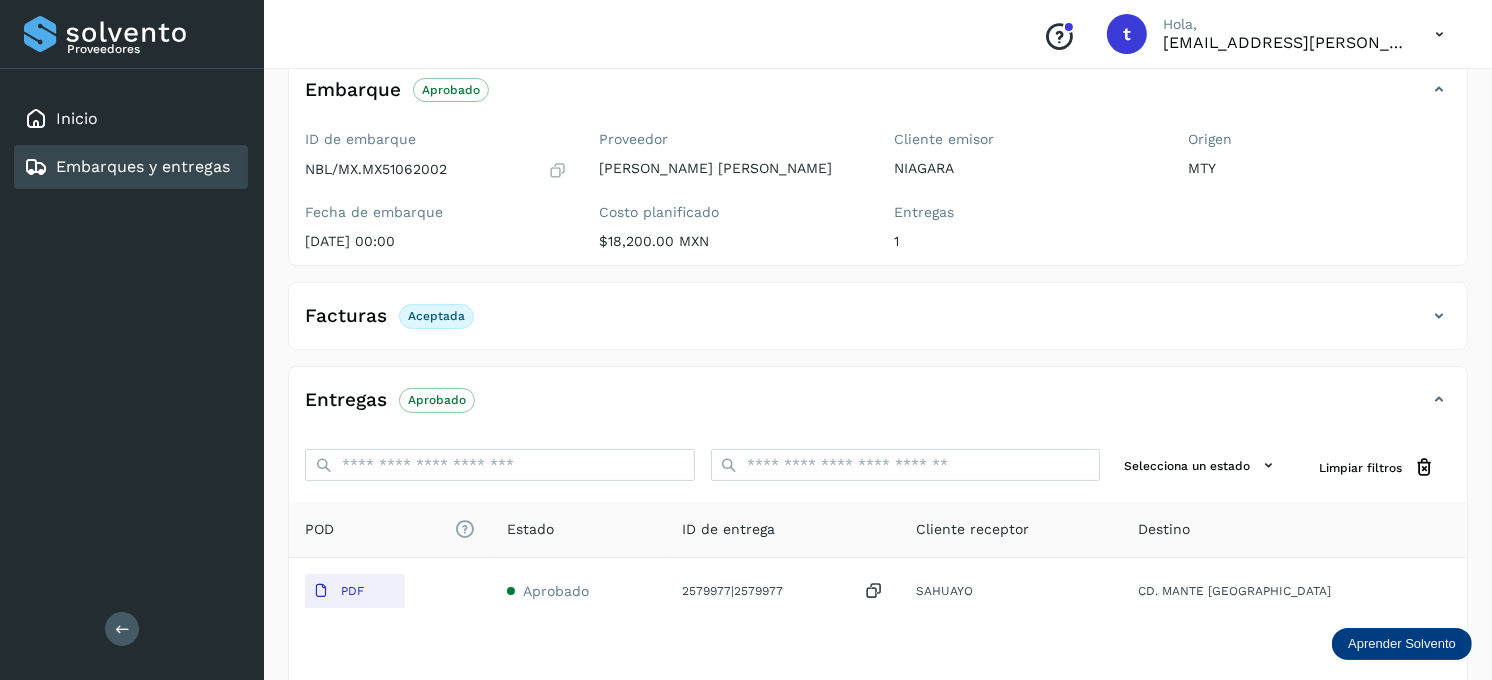 scroll, scrollTop: 0, scrollLeft: 0, axis: both 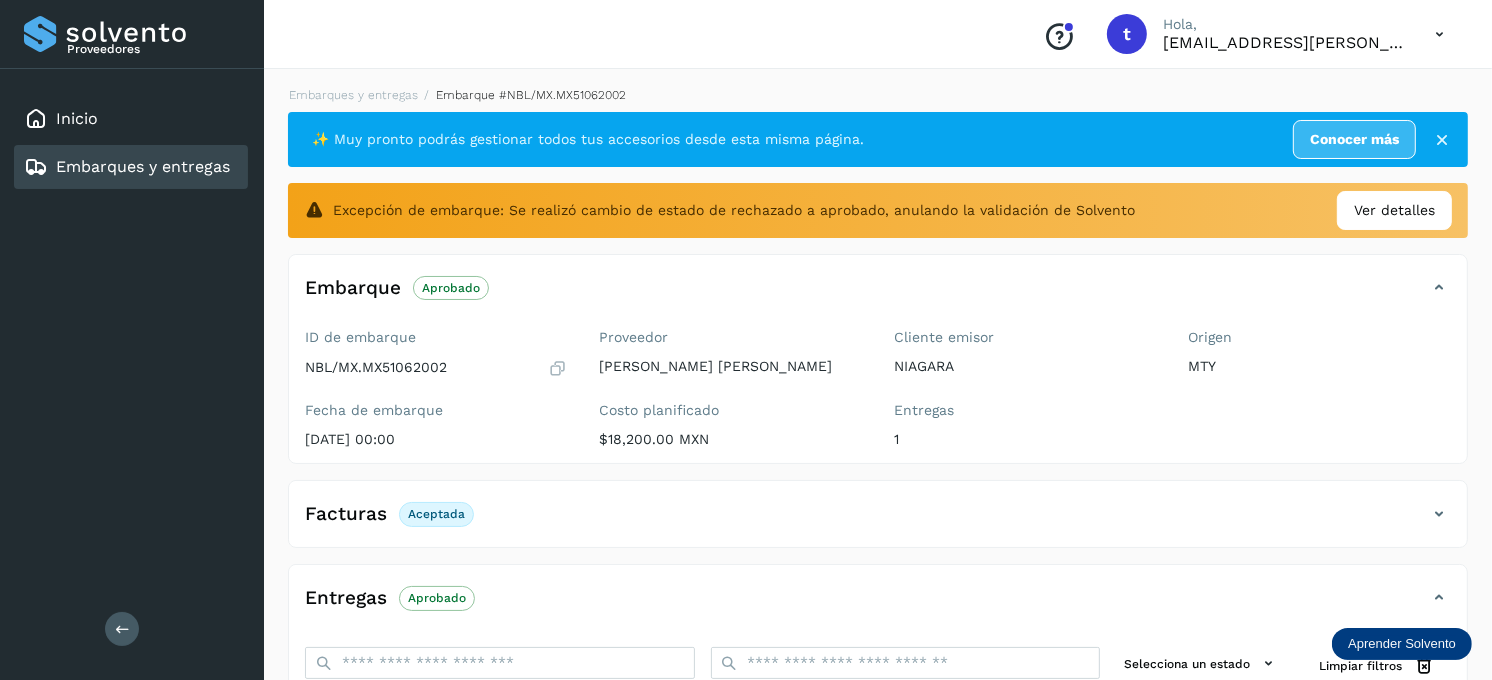 click on "Embarques y entregas" at bounding box center [143, 166] 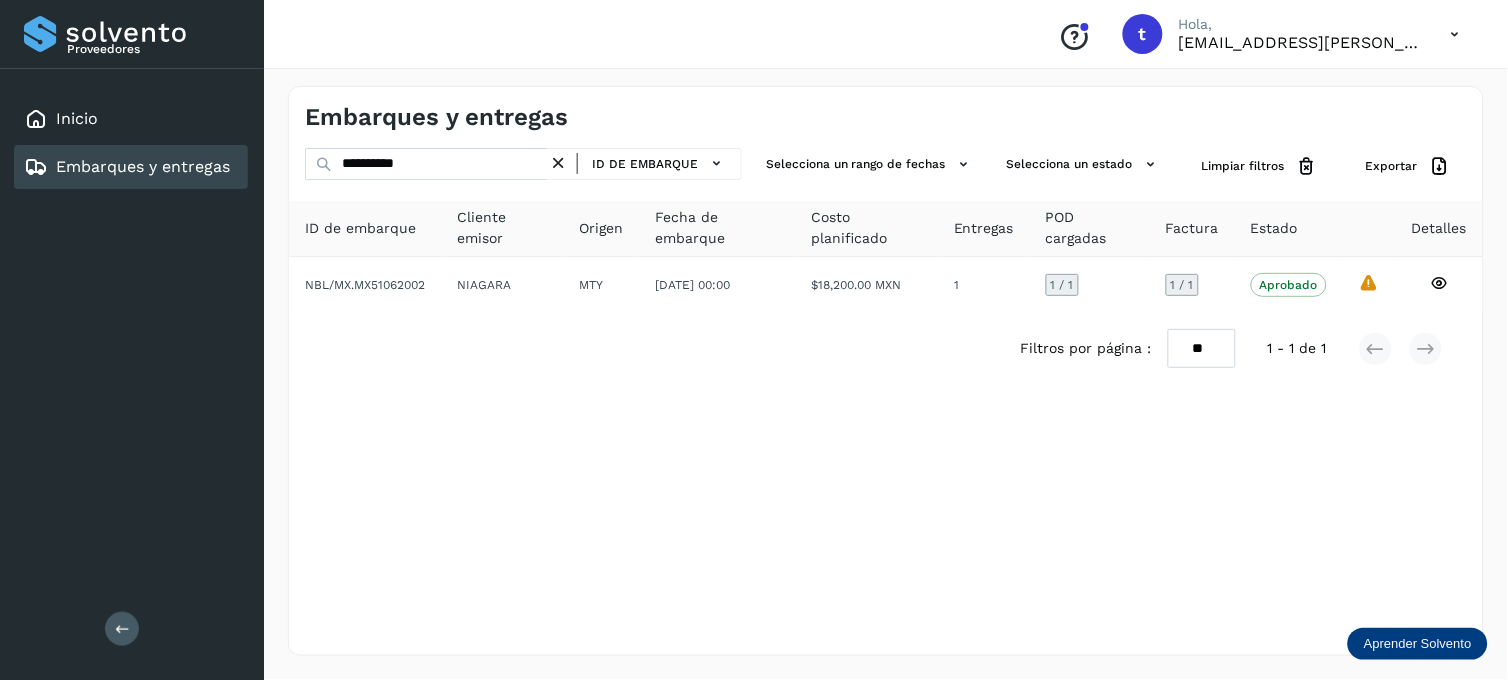 click on "Embarques y entregas" 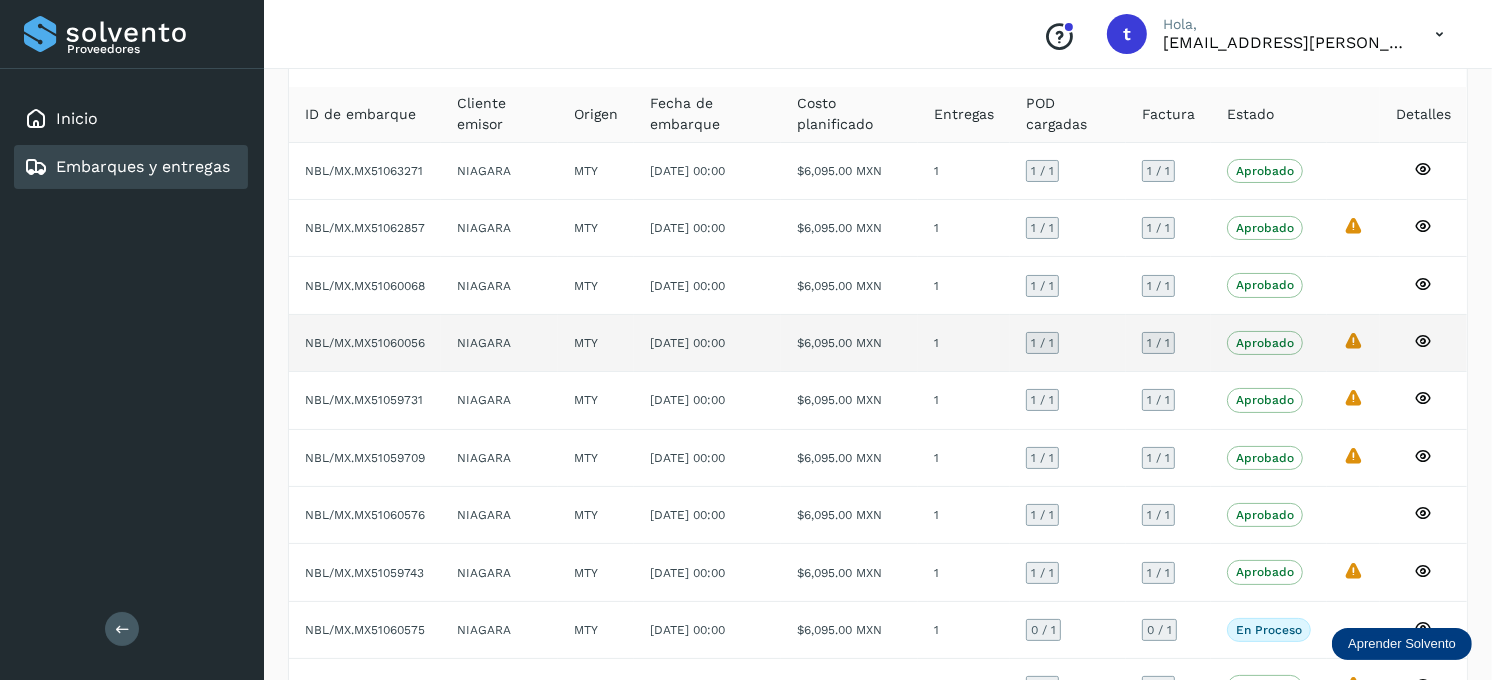 scroll, scrollTop: 0, scrollLeft: 0, axis: both 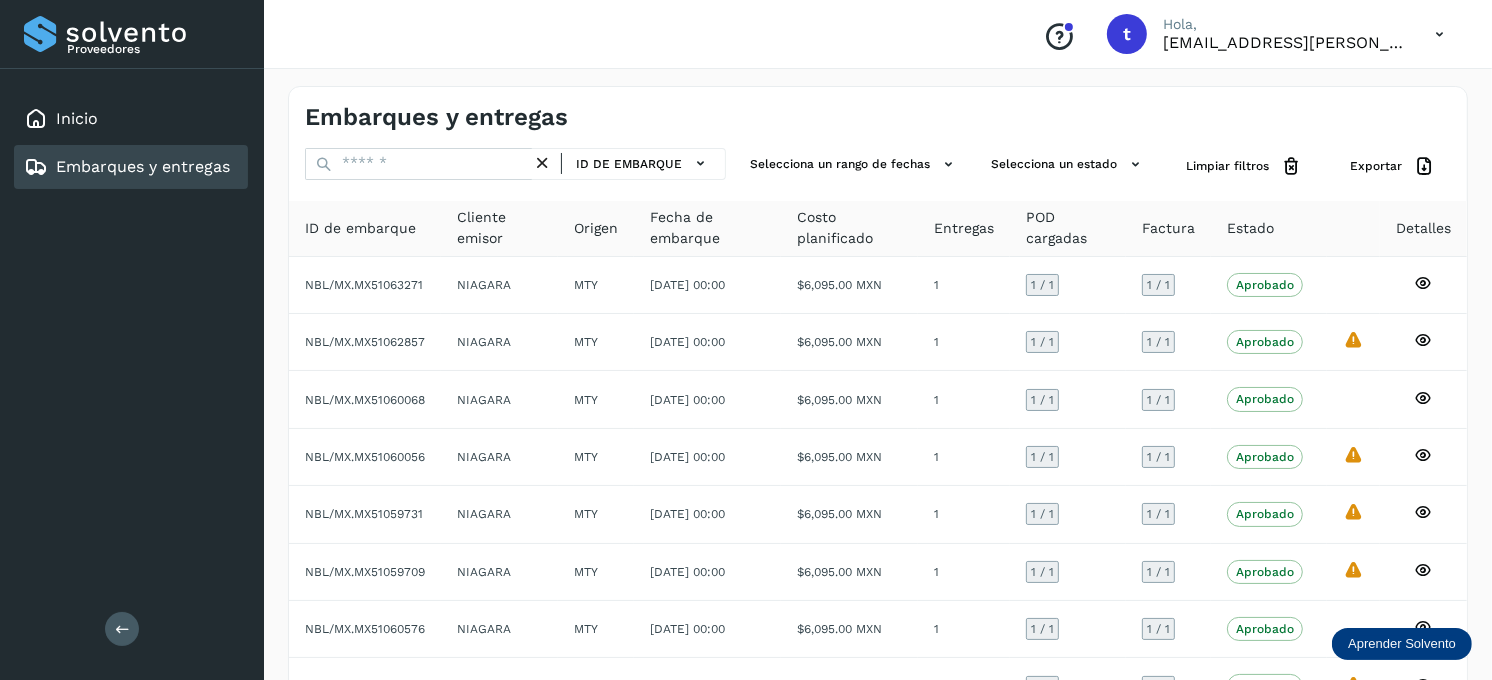 click on "Embarques y entregas" at bounding box center (143, 166) 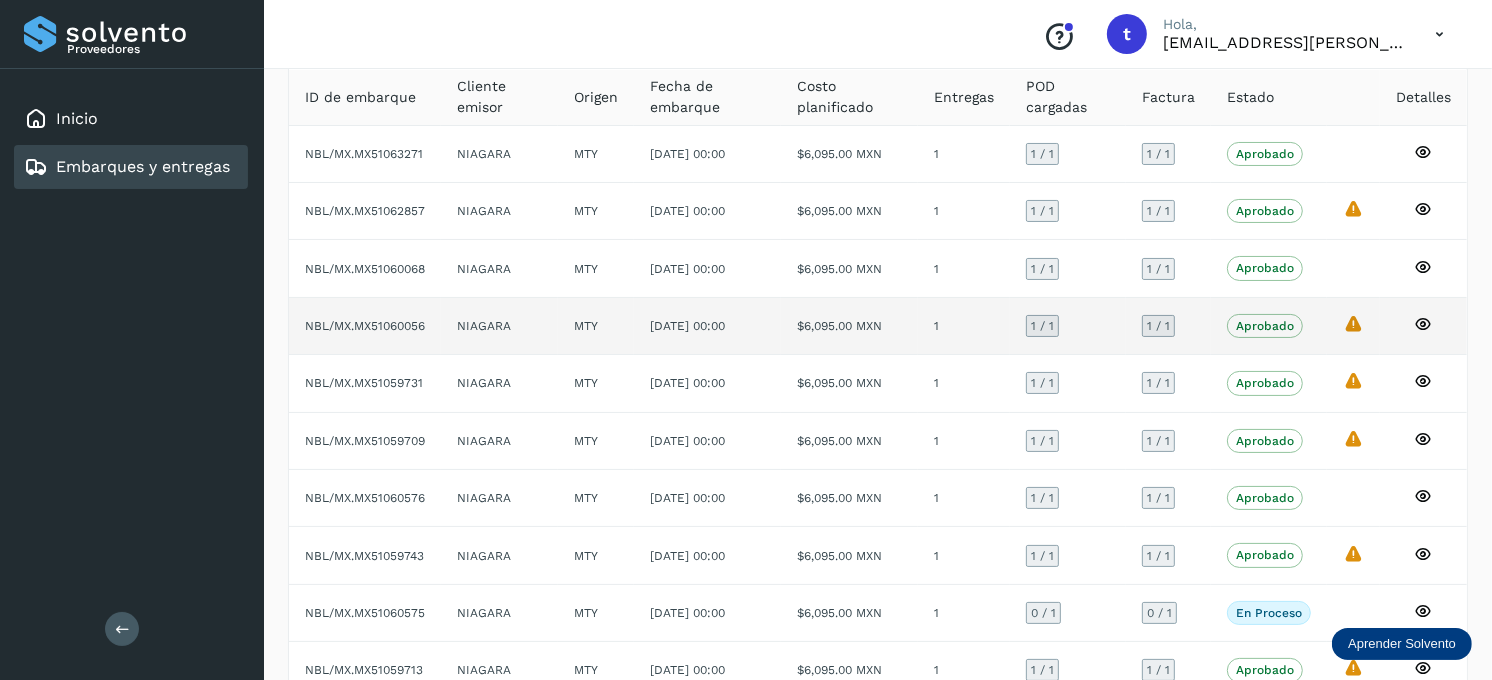 scroll, scrollTop: 0, scrollLeft: 0, axis: both 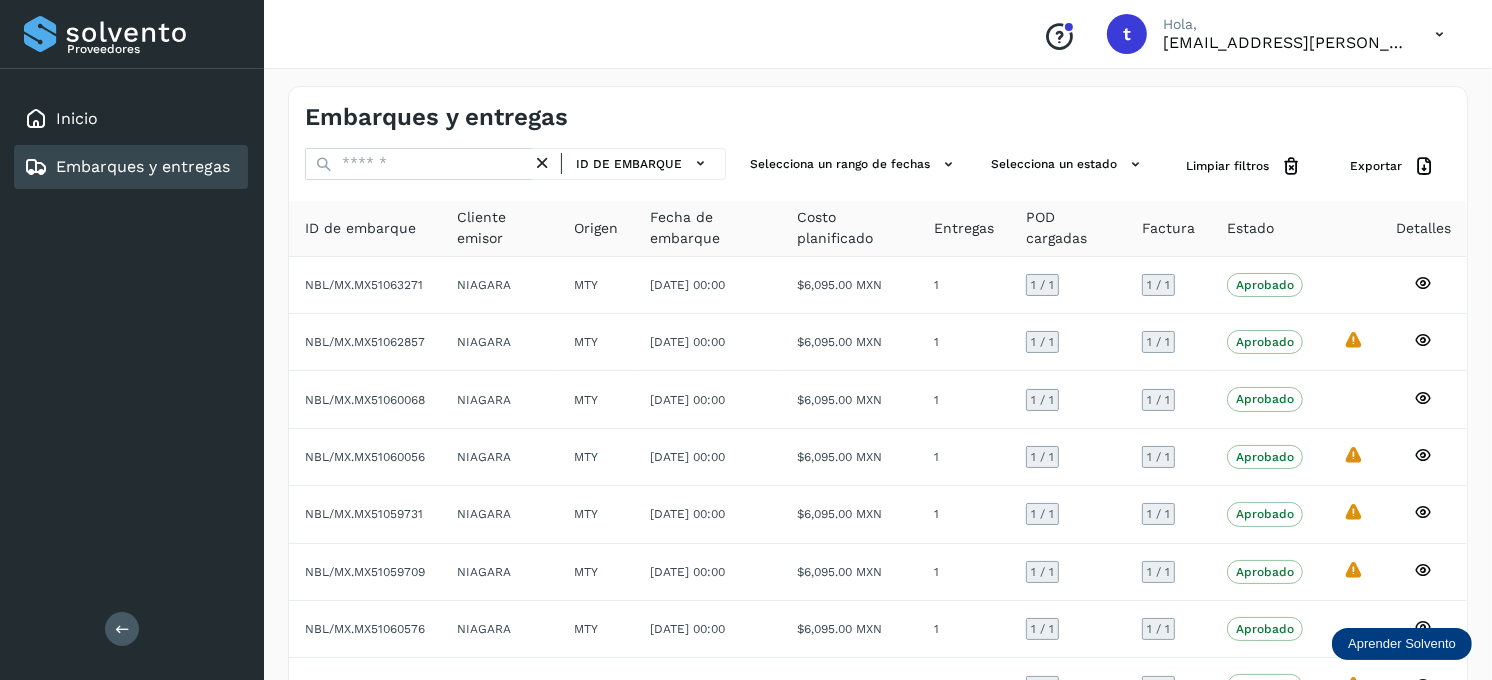 click on "Embarques y entregas" at bounding box center [143, 166] 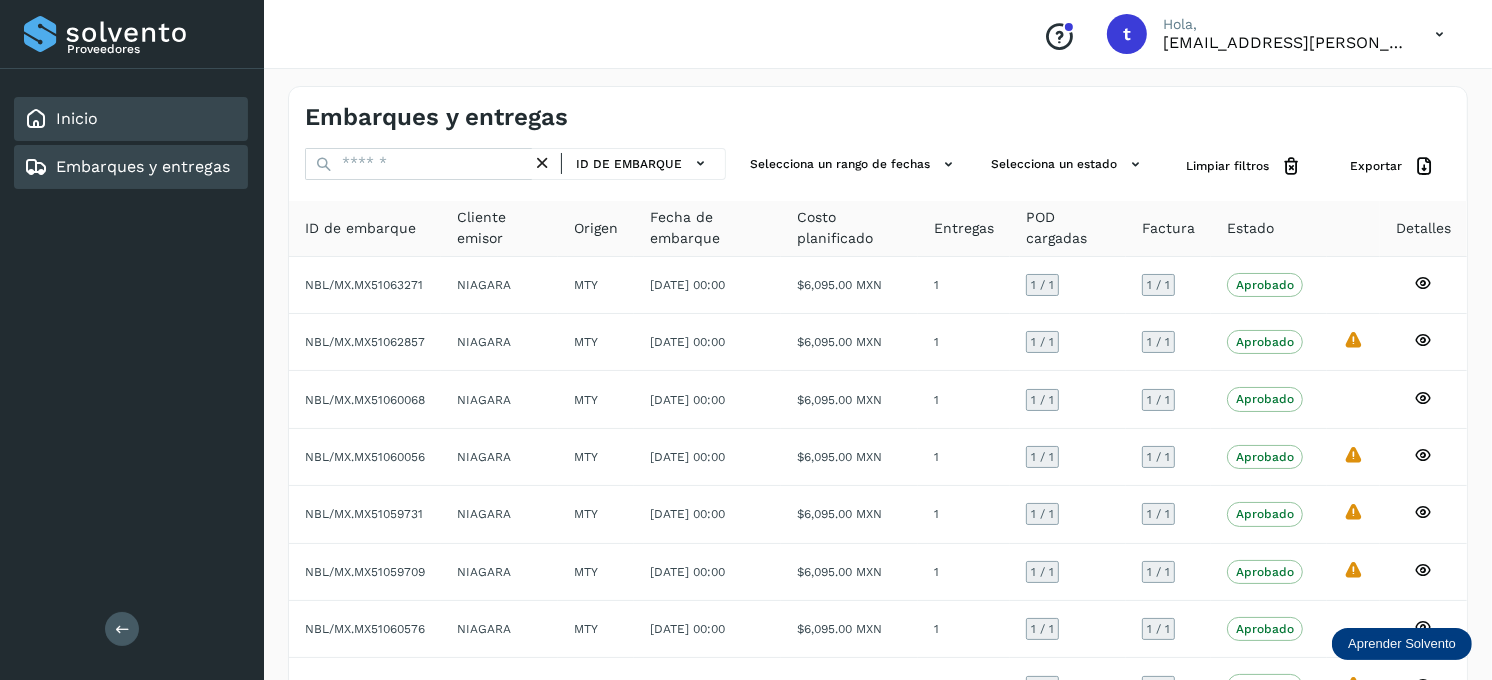 click on "Inicio" at bounding box center [77, 118] 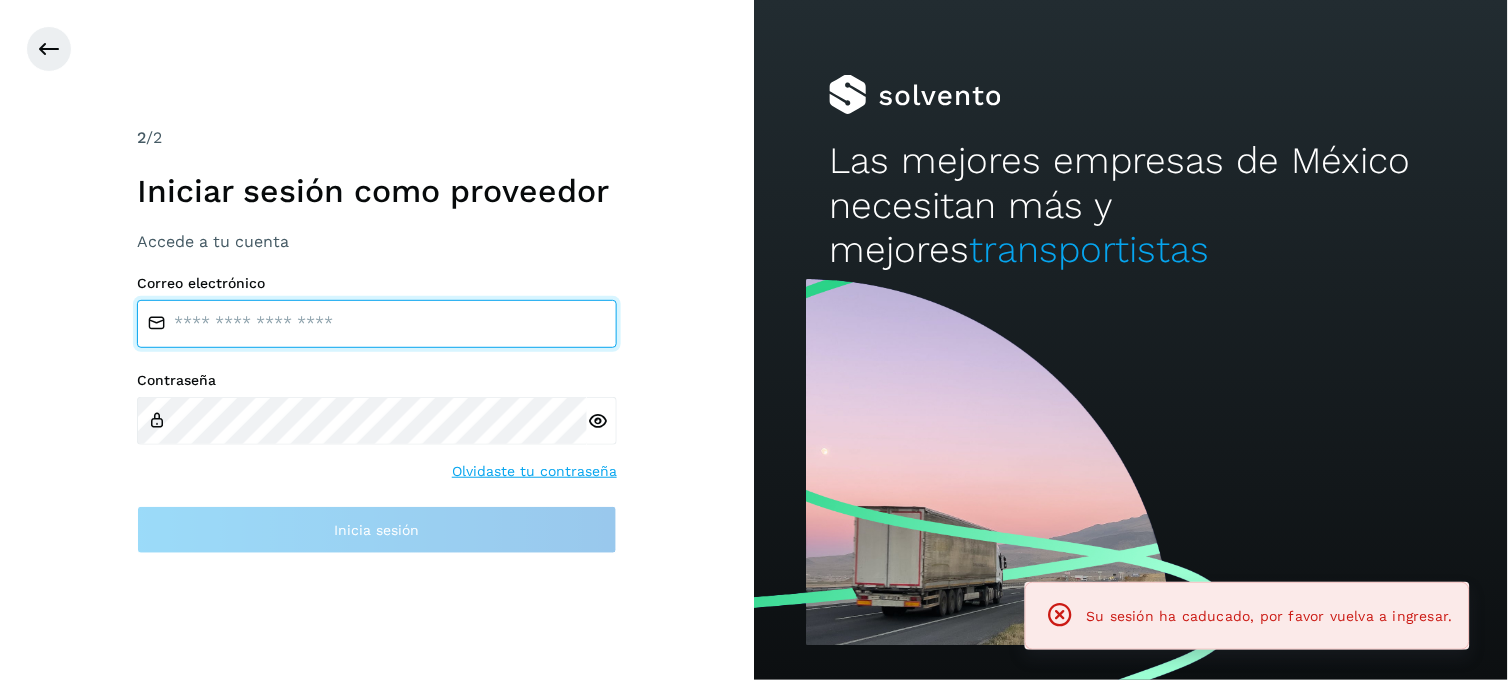type on "**********" 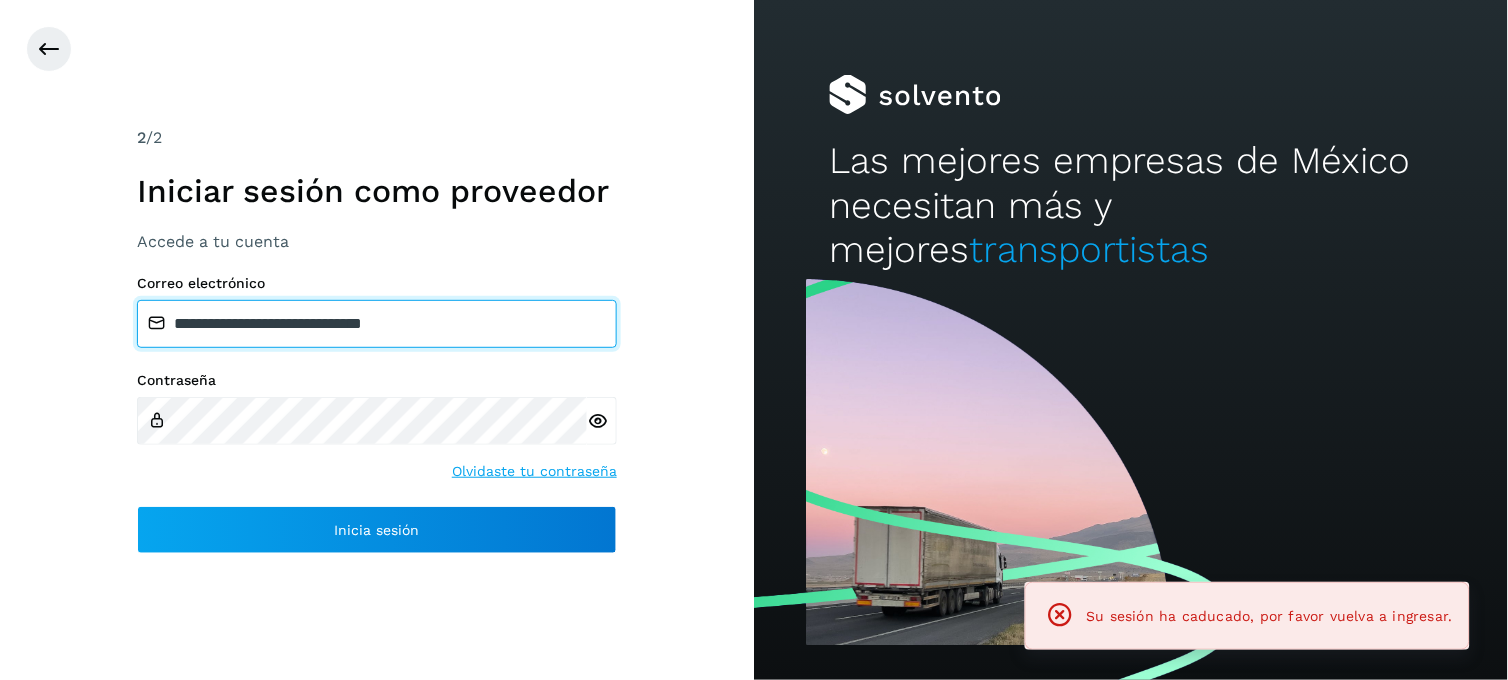 drag, startPoint x: 375, startPoint y: 333, endPoint x: 385, endPoint y: 338, distance: 11.18034 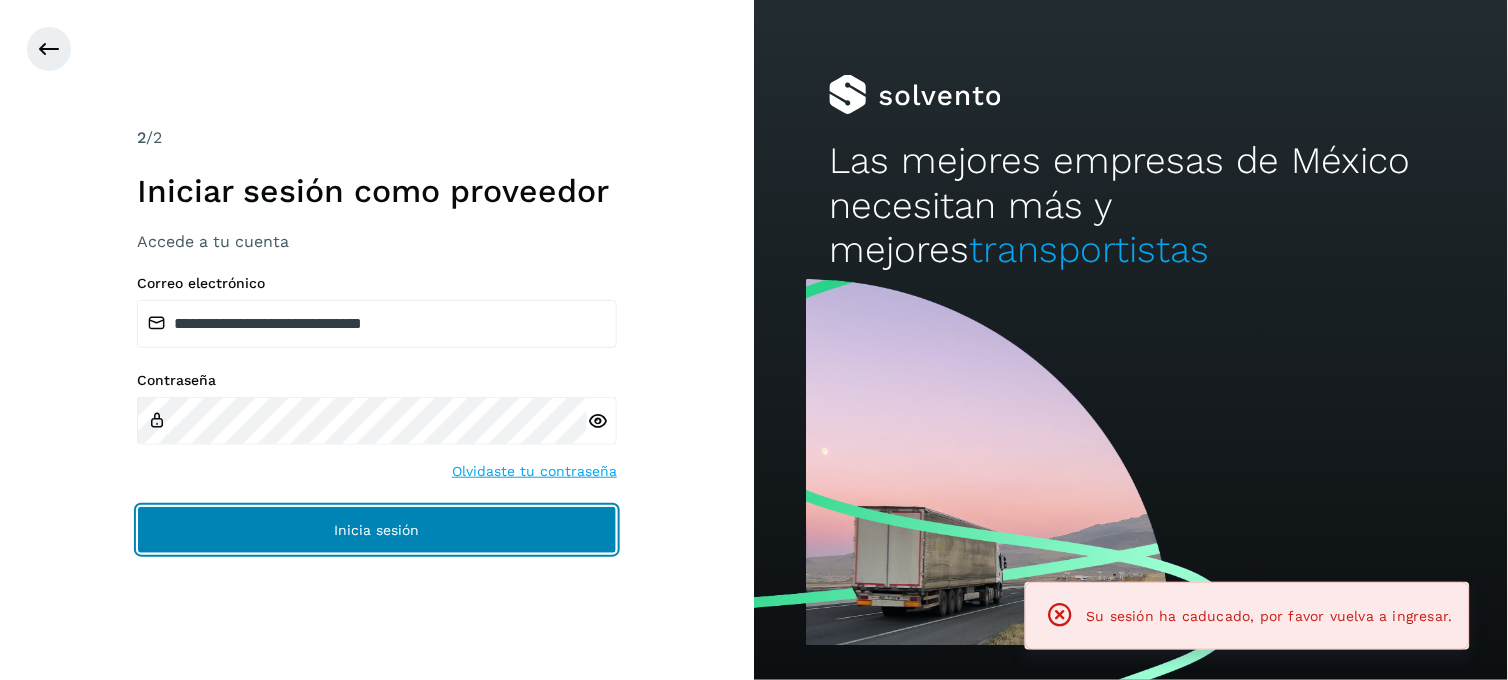 click on "Inicia sesión" at bounding box center [377, 530] 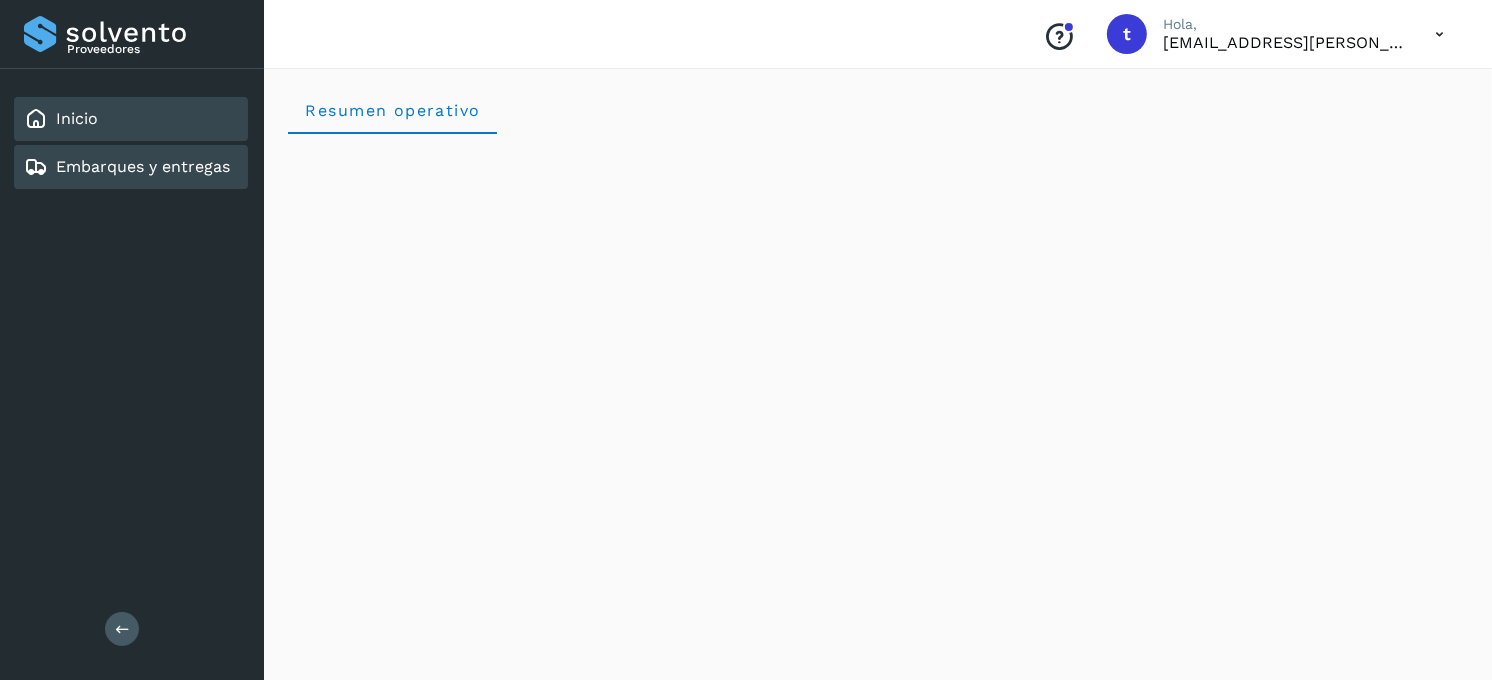 click on "Embarques y entregas" at bounding box center (143, 166) 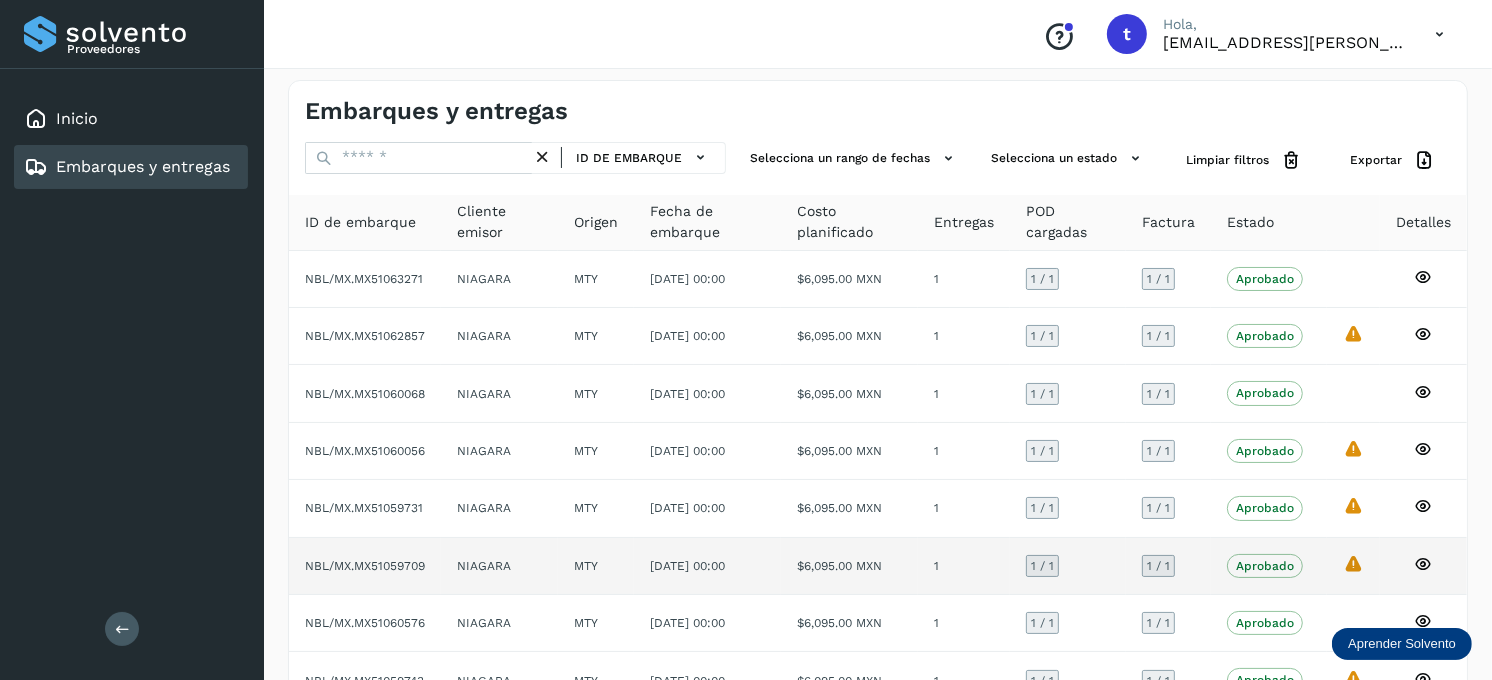 scroll, scrollTop: 0, scrollLeft: 0, axis: both 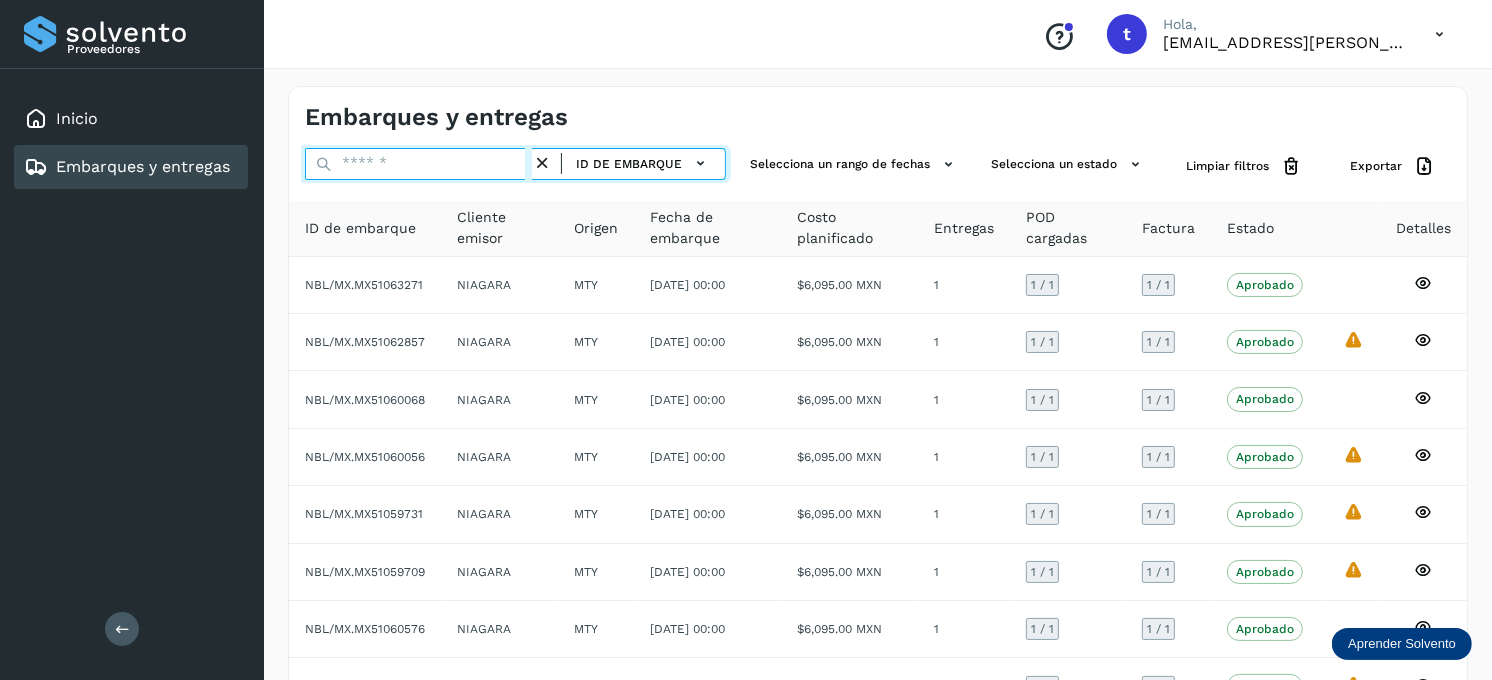 click at bounding box center (418, 164) 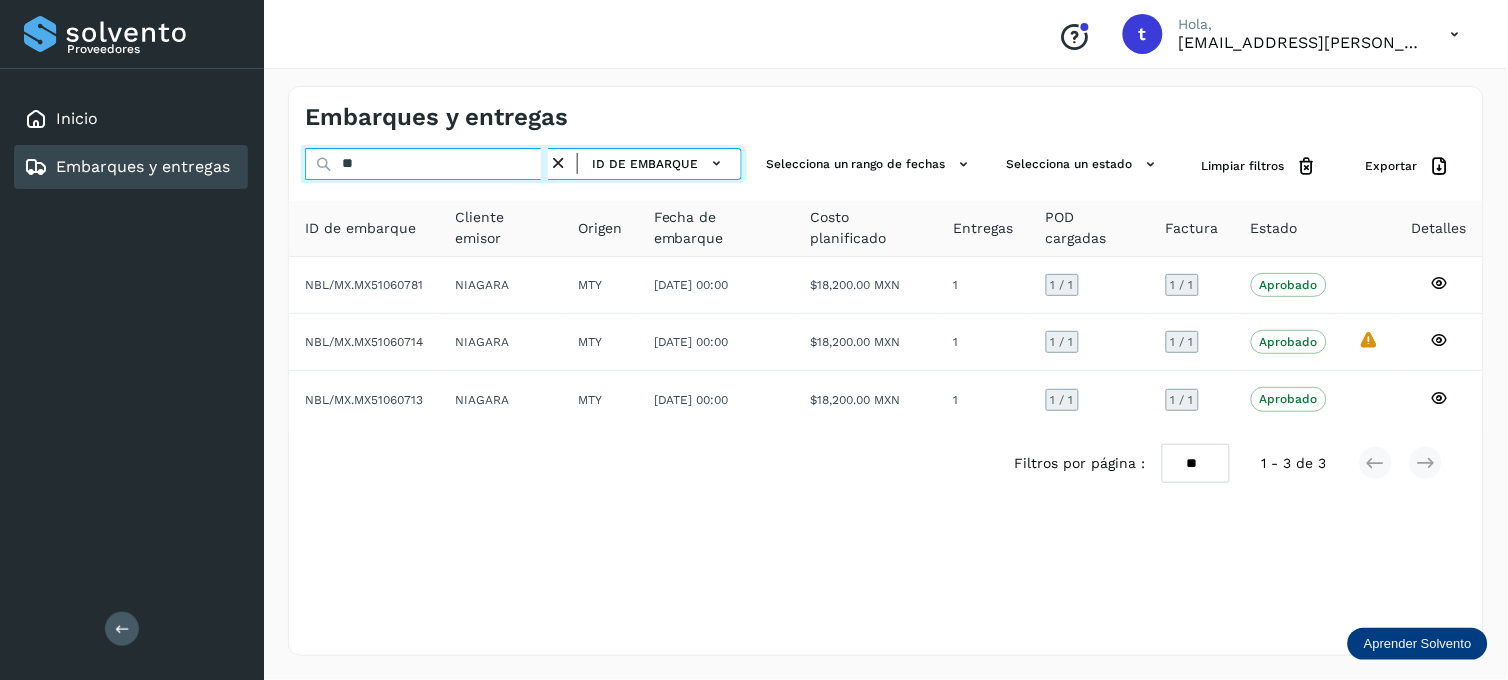 type on "*" 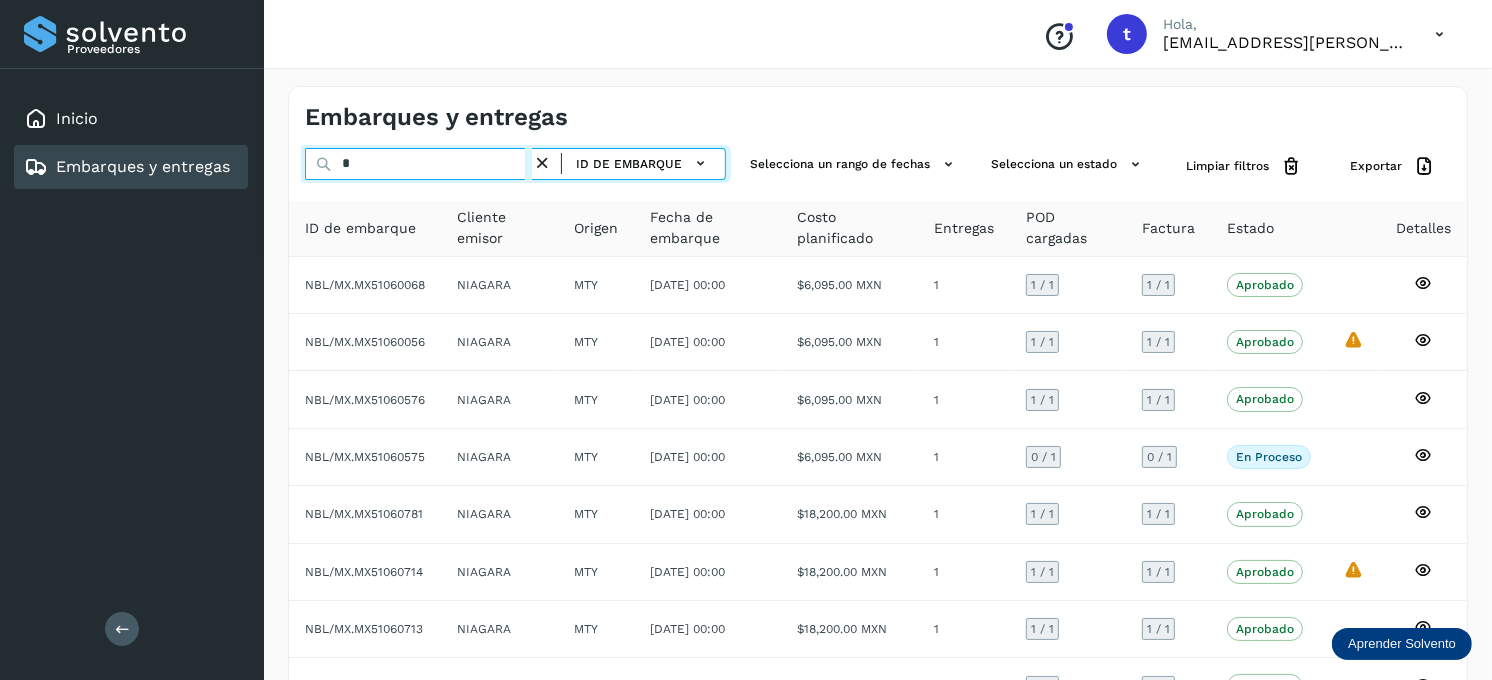 type 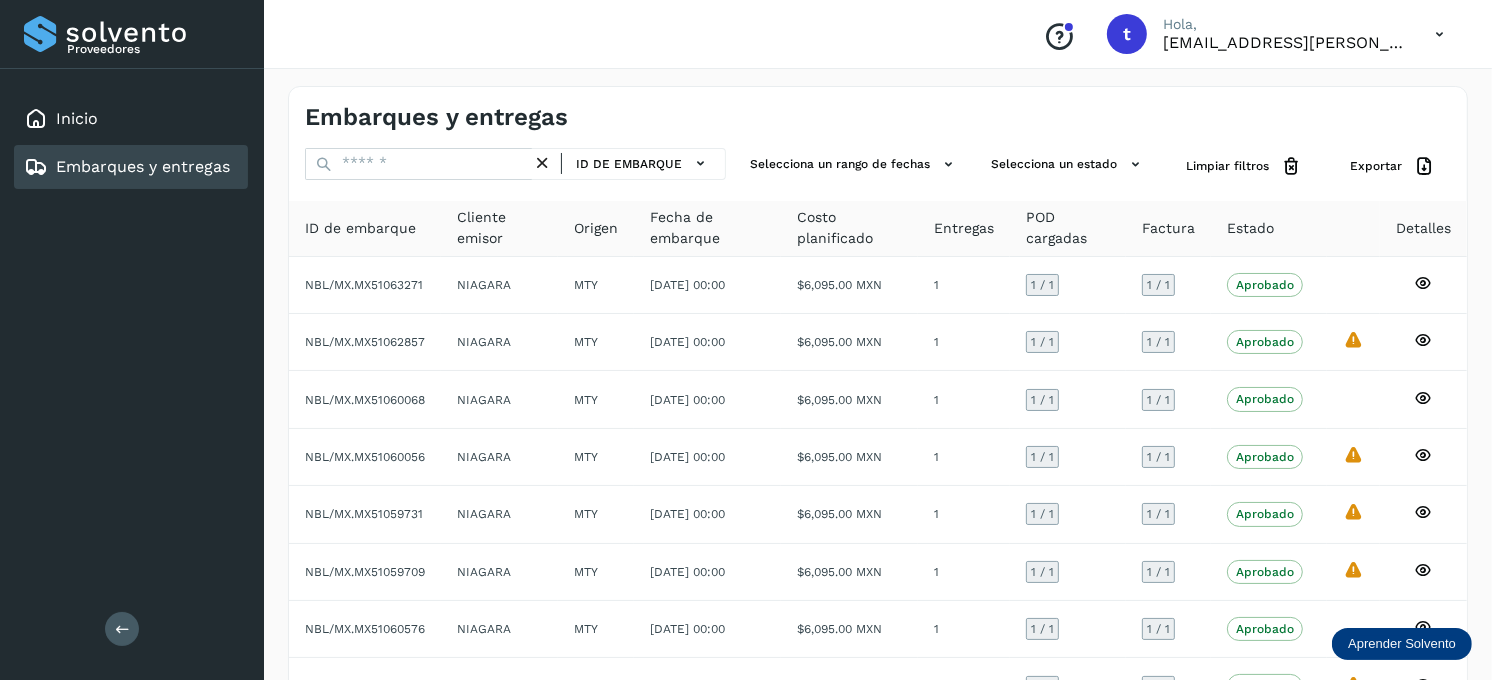 click on "Embarques y entregas" at bounding box center (143, 166) 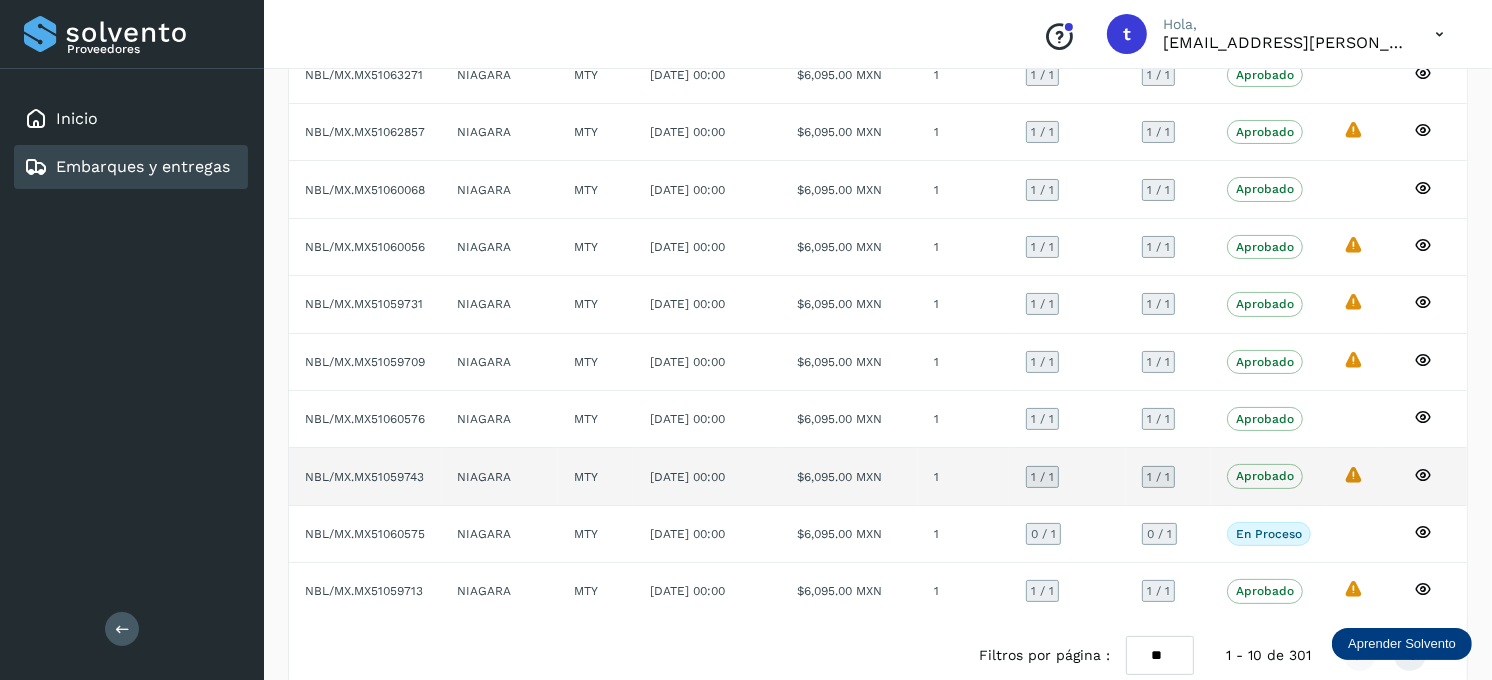 scroll, scrollTop: 248, scrollLeft: 0, axis: vertical 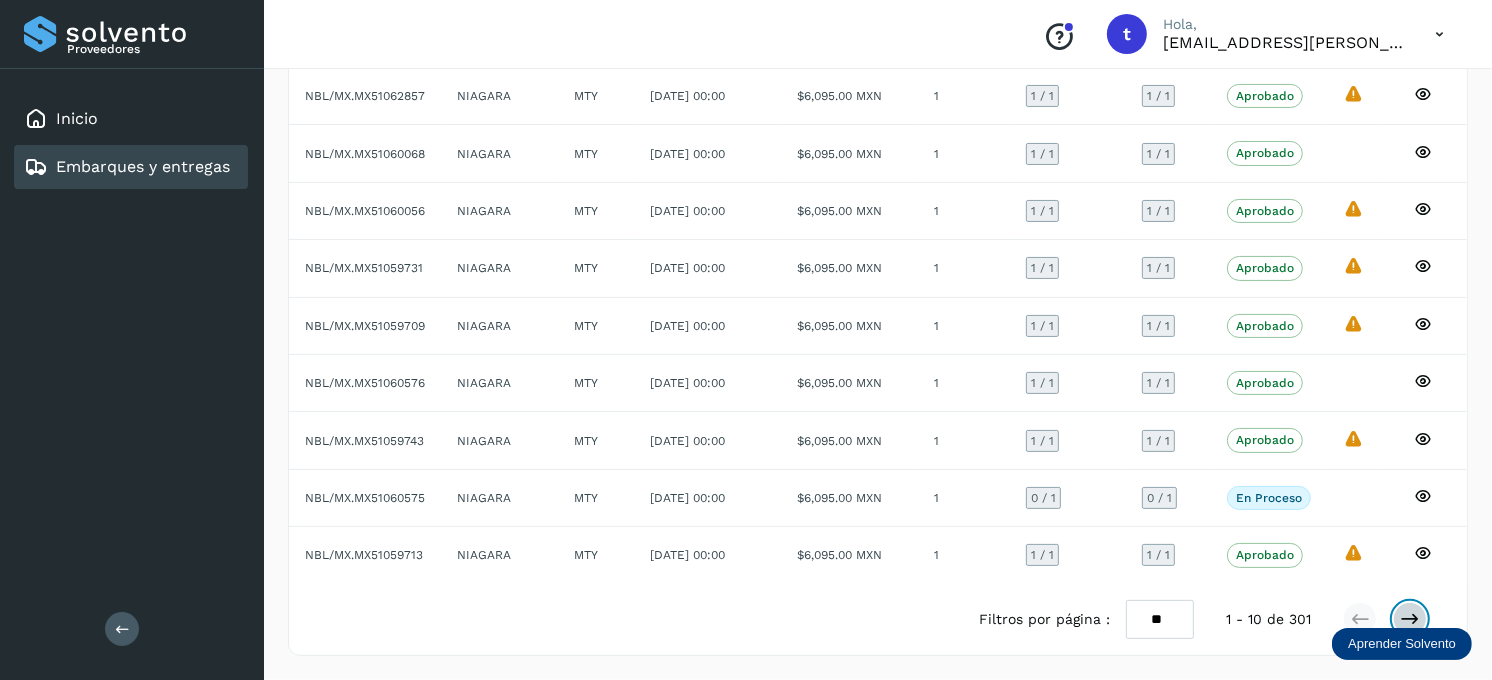click at bounding box center [1410, 619] 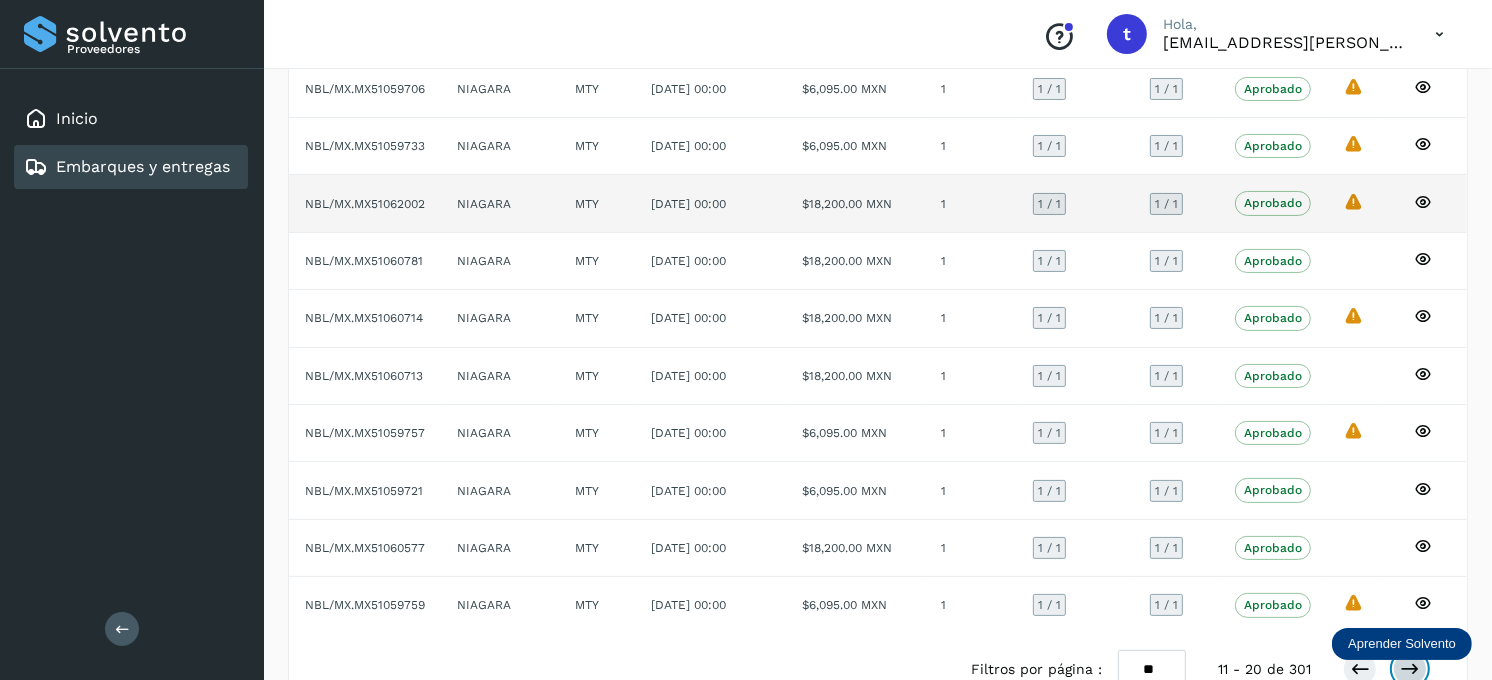scroll, scrollTop: 248, scrollLeft: 0, axis: vertical 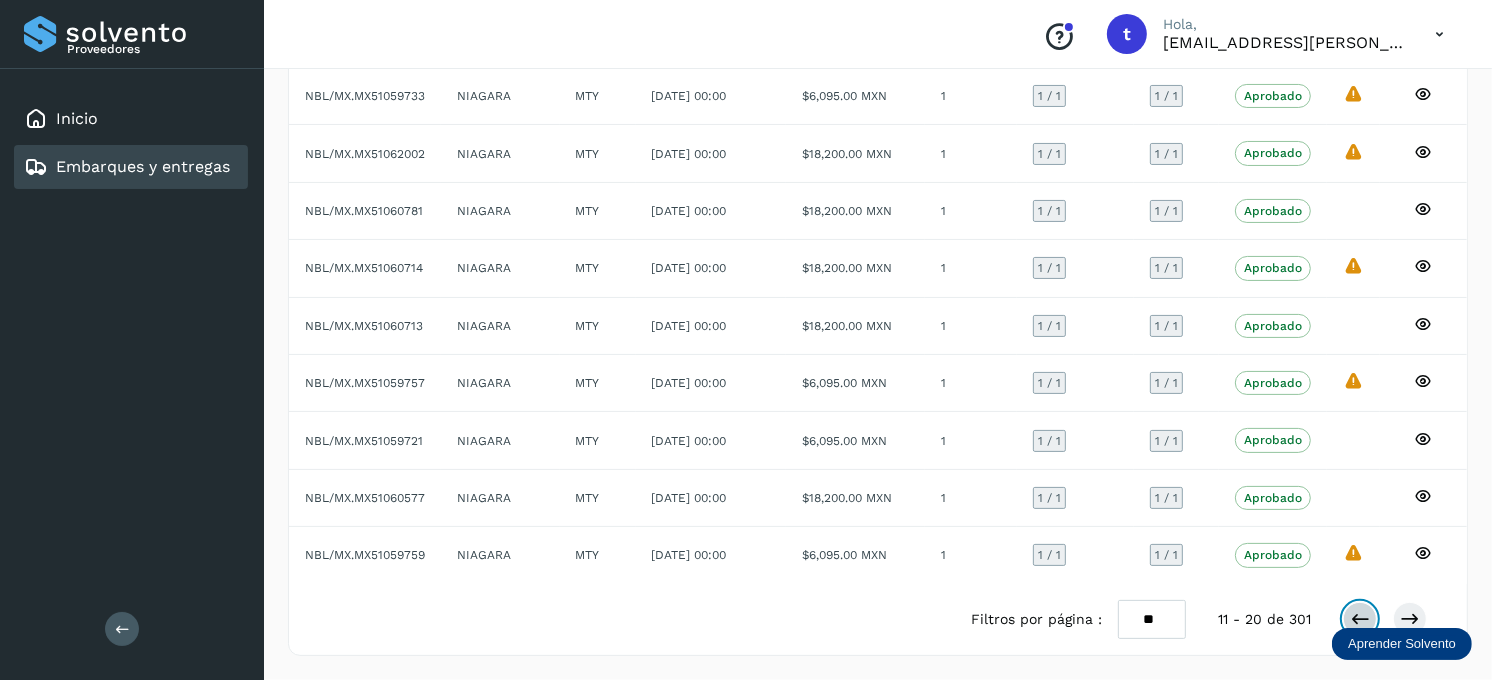 click at bounding box center (1360, 619) 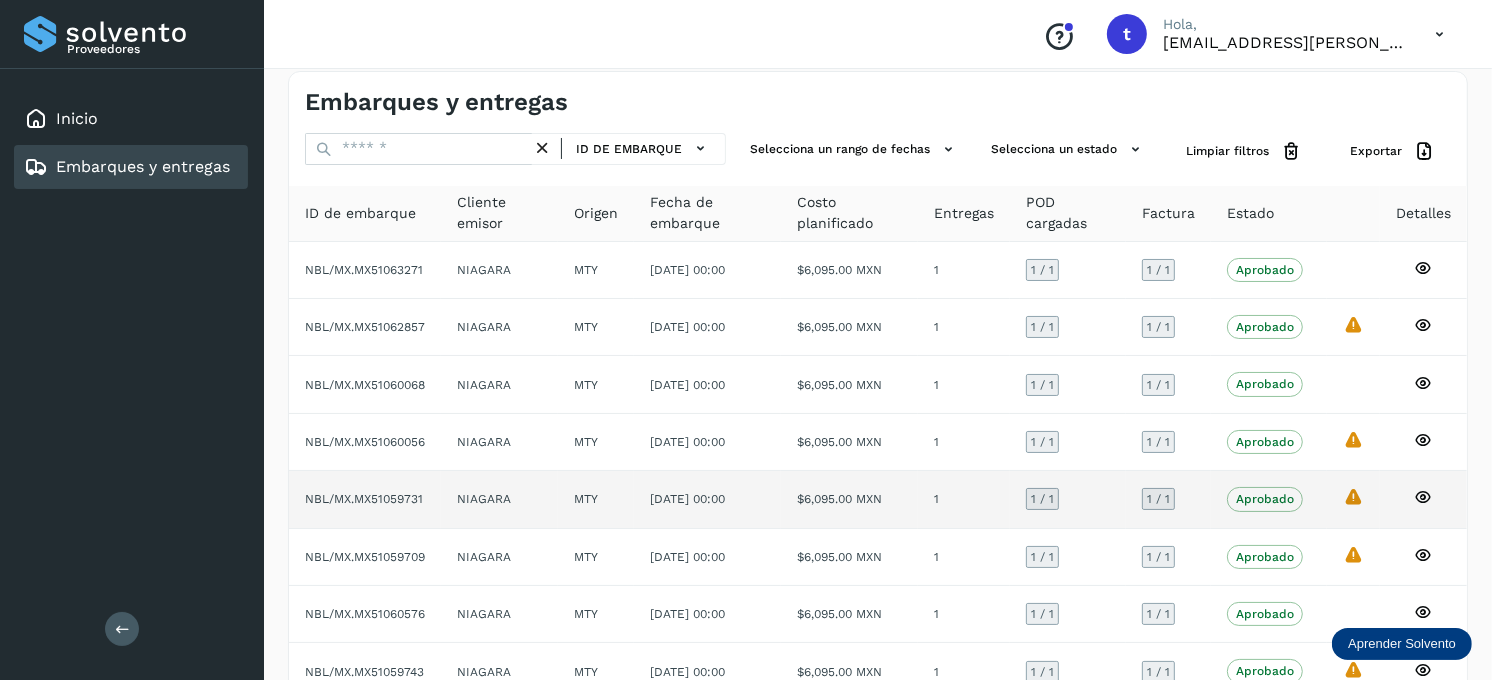 scroll, scrollTop: 0, scrollLeft: 0, axis: both 